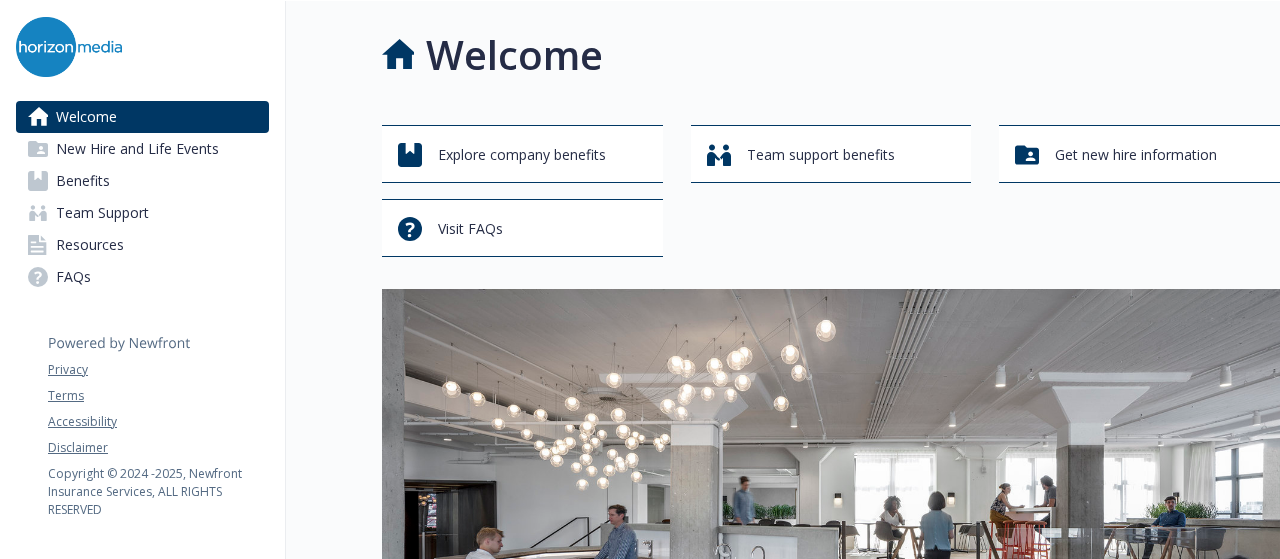 scroll, scrollTop: 0, scrollLeft: 0, axis: both 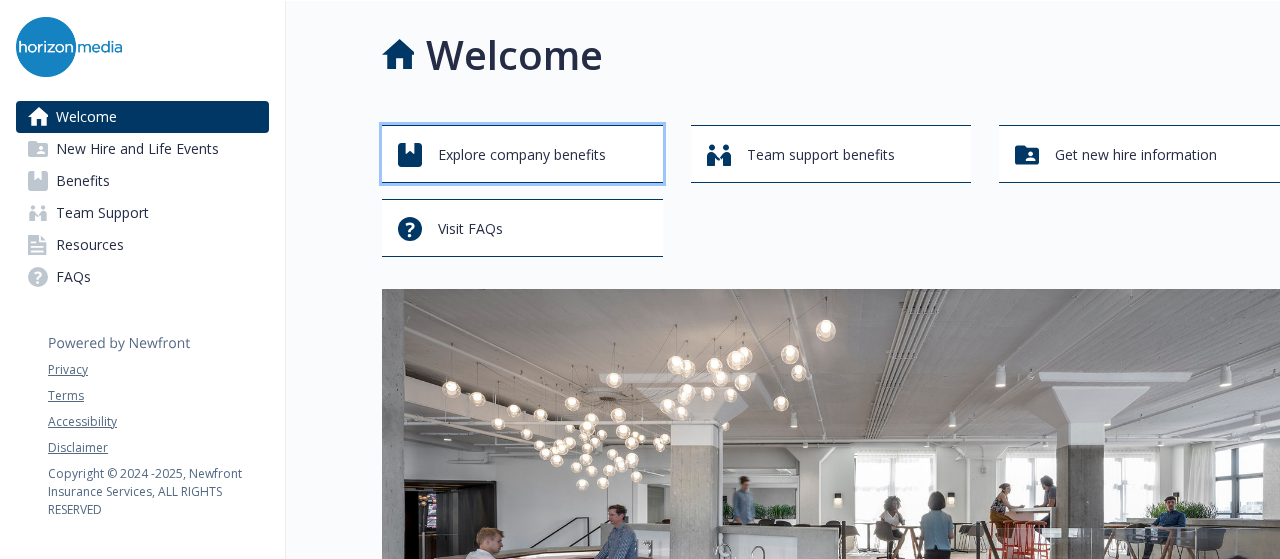 click on "Explore company benefits" at bounding box center [522, 155] 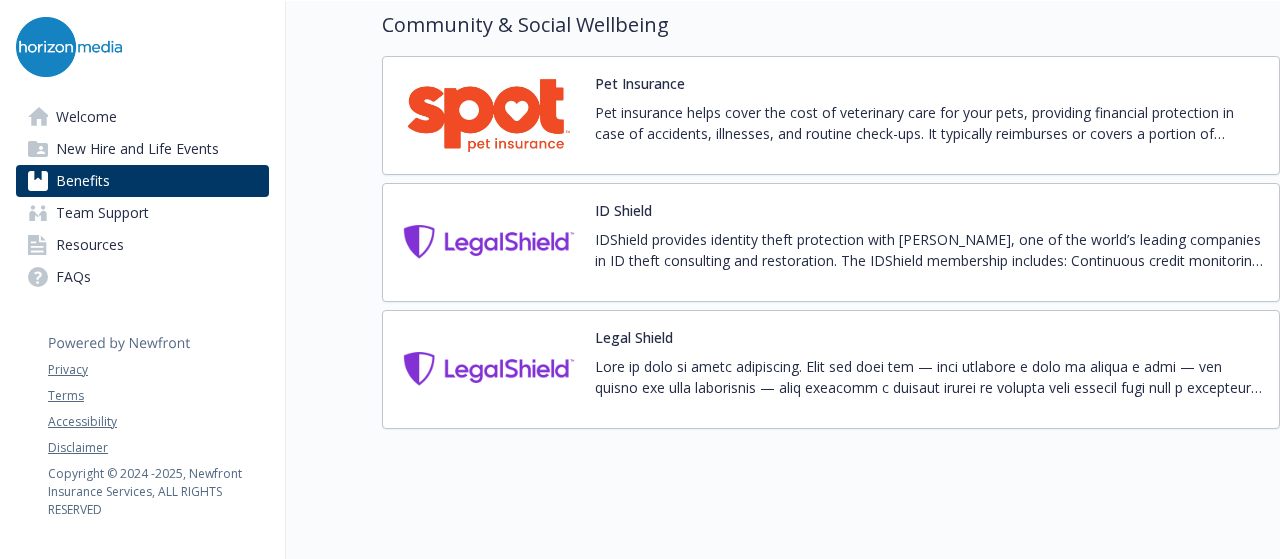 scroll, scrollTop: 5357, scrollLeft: 0, axis: vertical 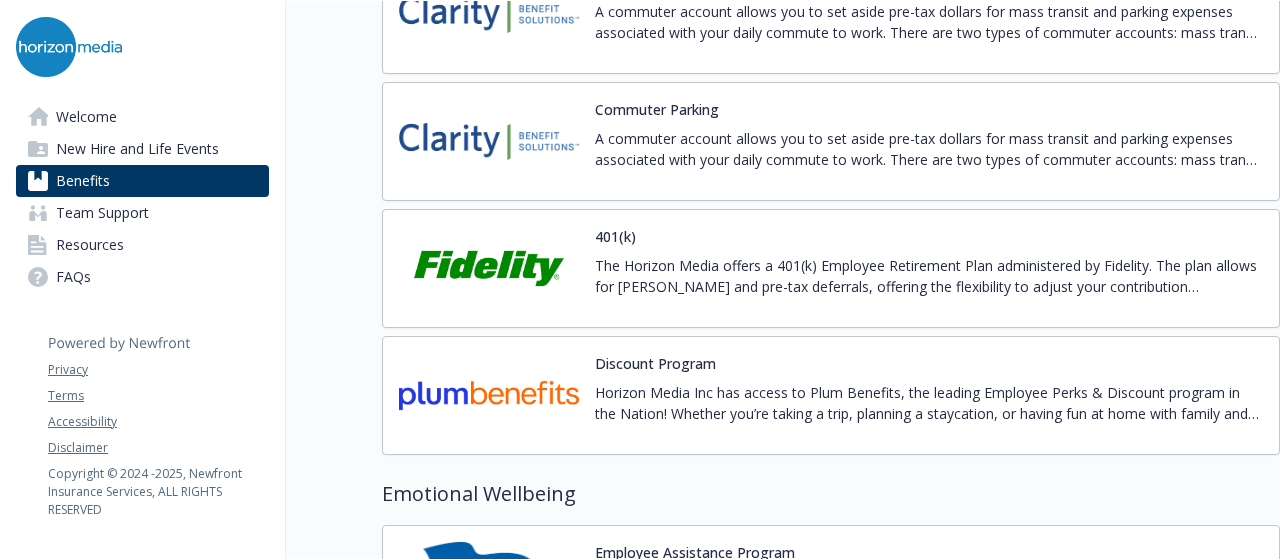 click at bounding box center [489, 268] 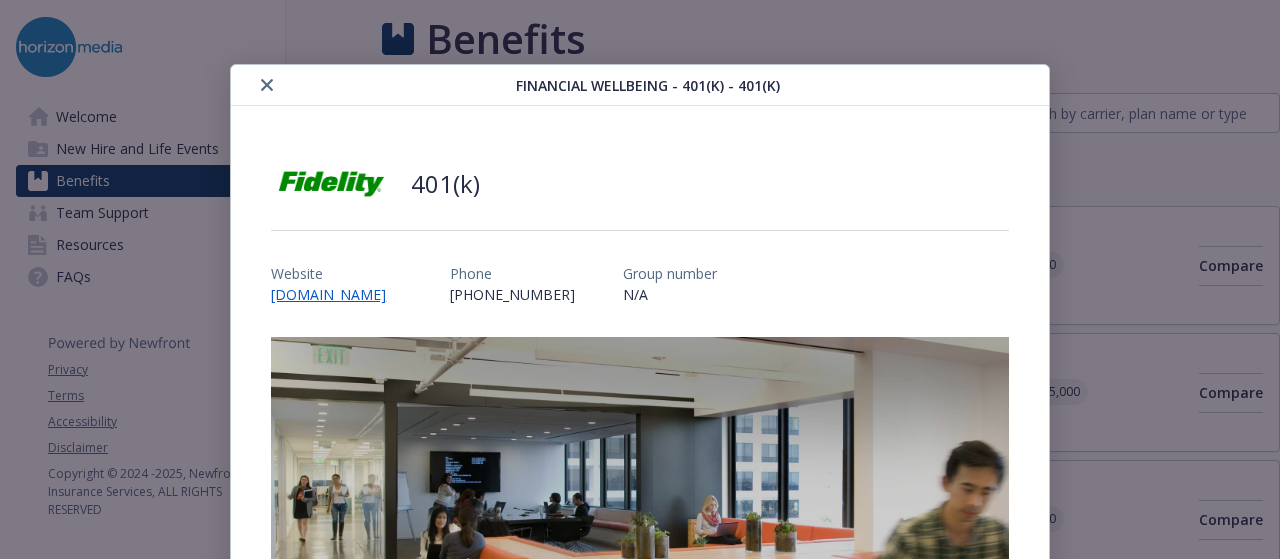 scroll, scrollTop: 3557, scrollLeft: 0, axis: vertical 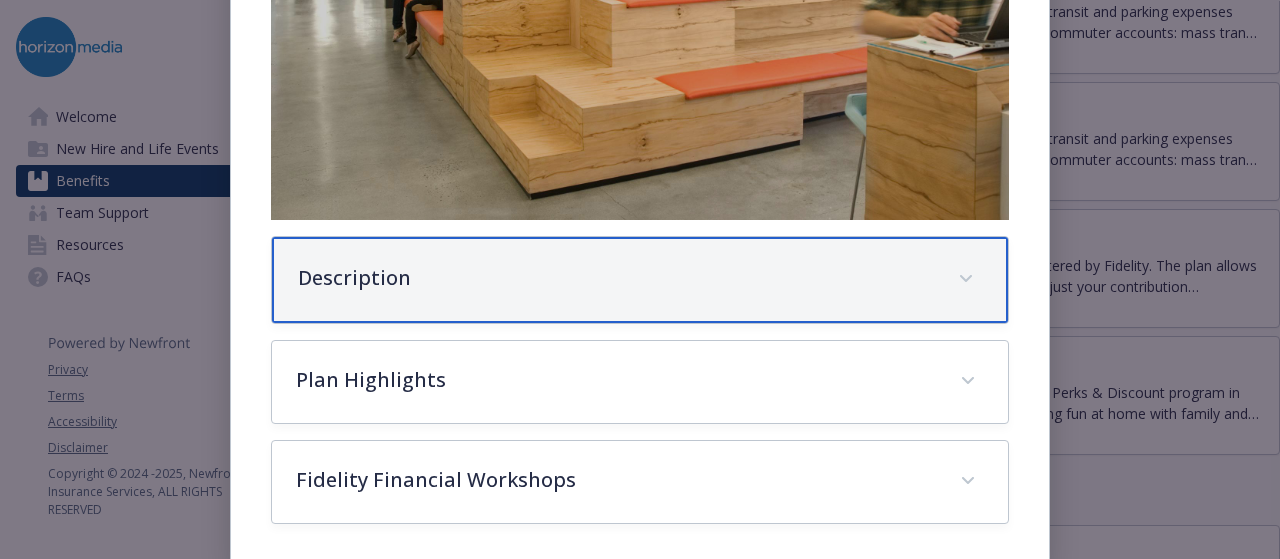 click on "Description" at bounding box center (615, 278) 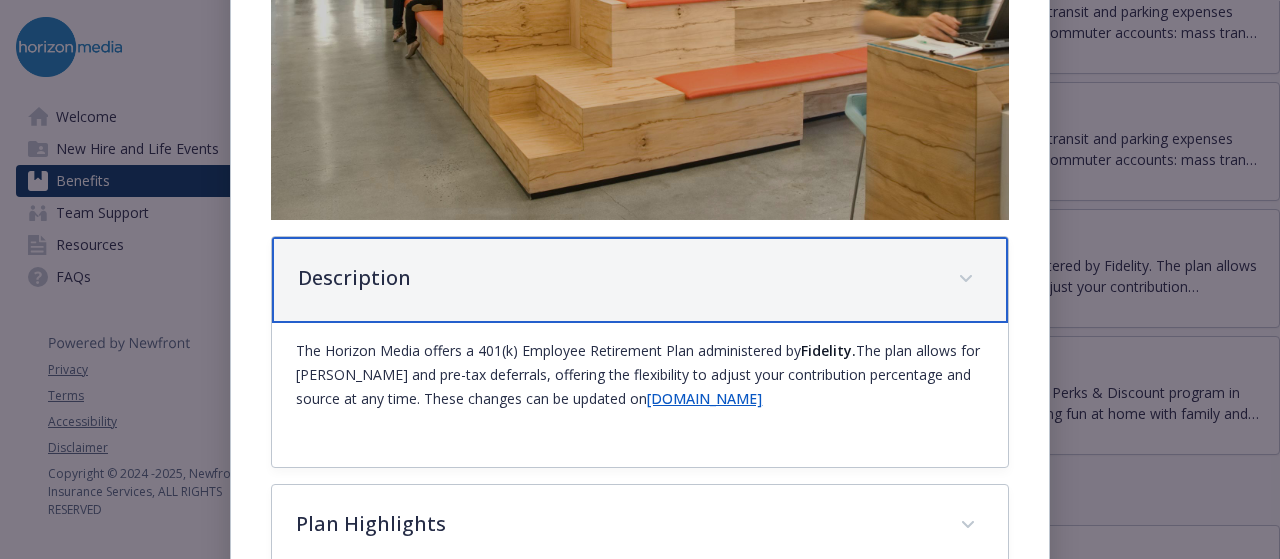 scroll, scrollTop: 726, scrollLeft: 0, axis: vertical 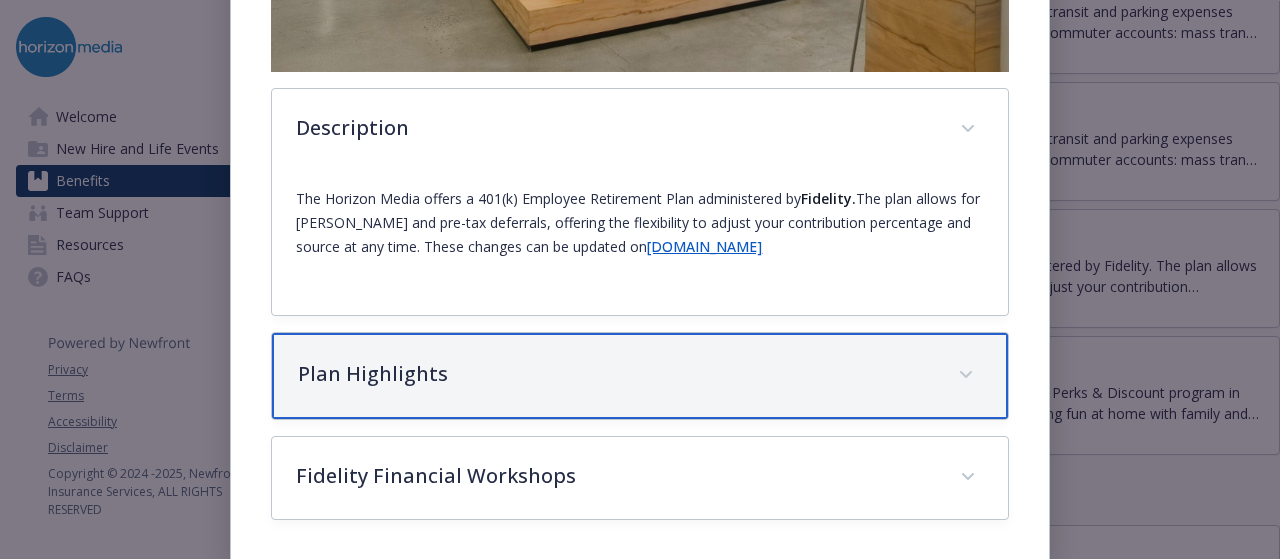 click on "Plan Highlights" at bounding box center [639, 376] 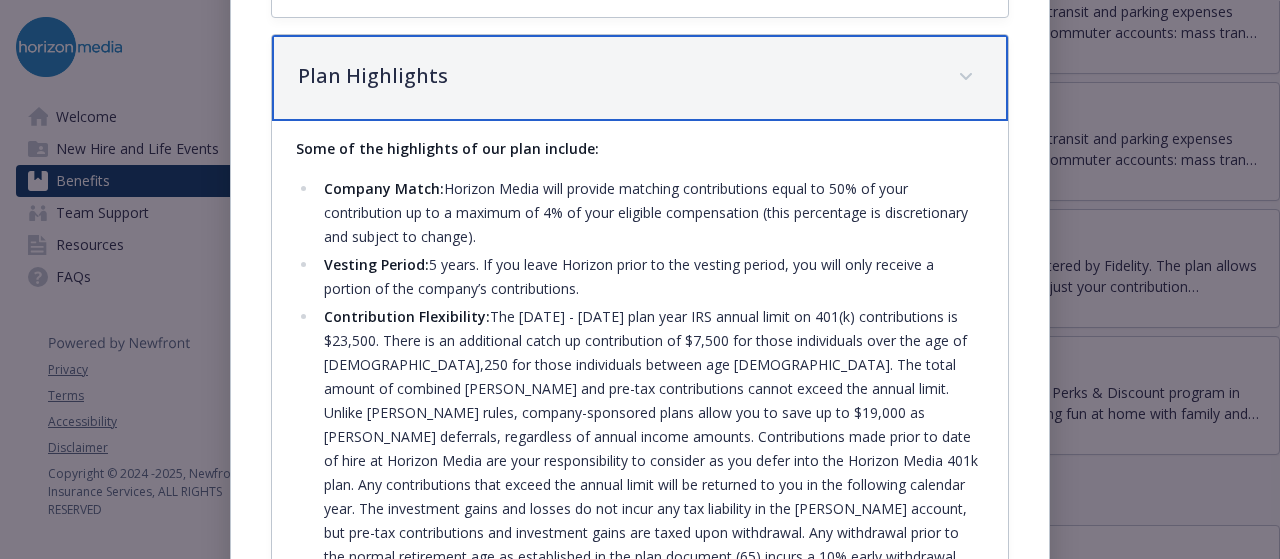 scroll, scrollTop: 1026, scrollLeft: 0, axis: vertical 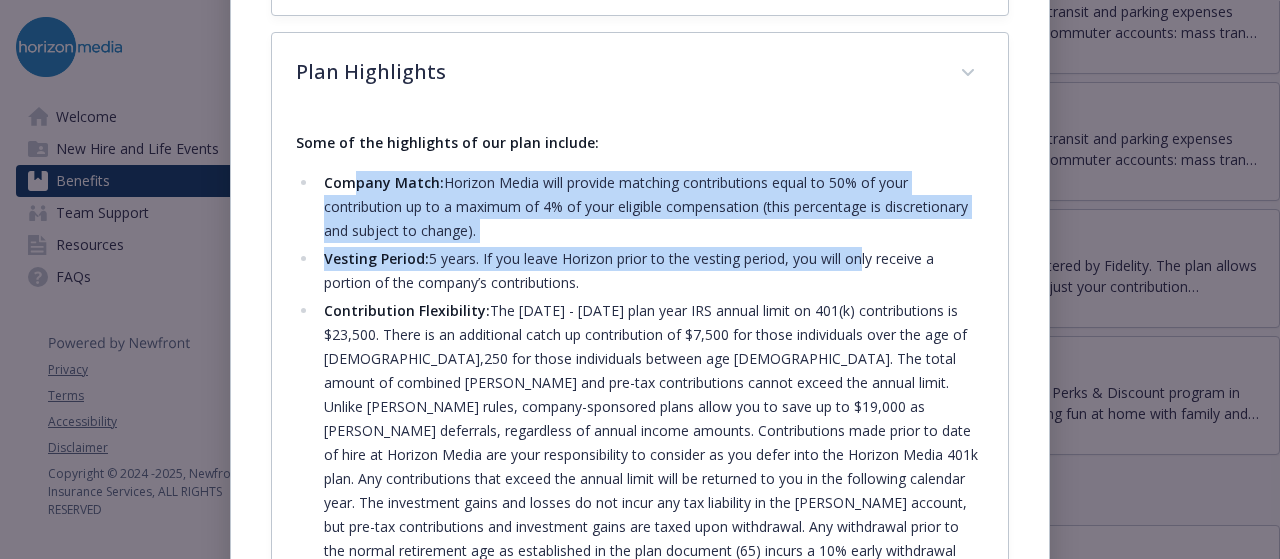 drag, startPoint x: 348, startPoint y: 173, endPoint x: 854, endPoint y: 256, distance: 512.76215 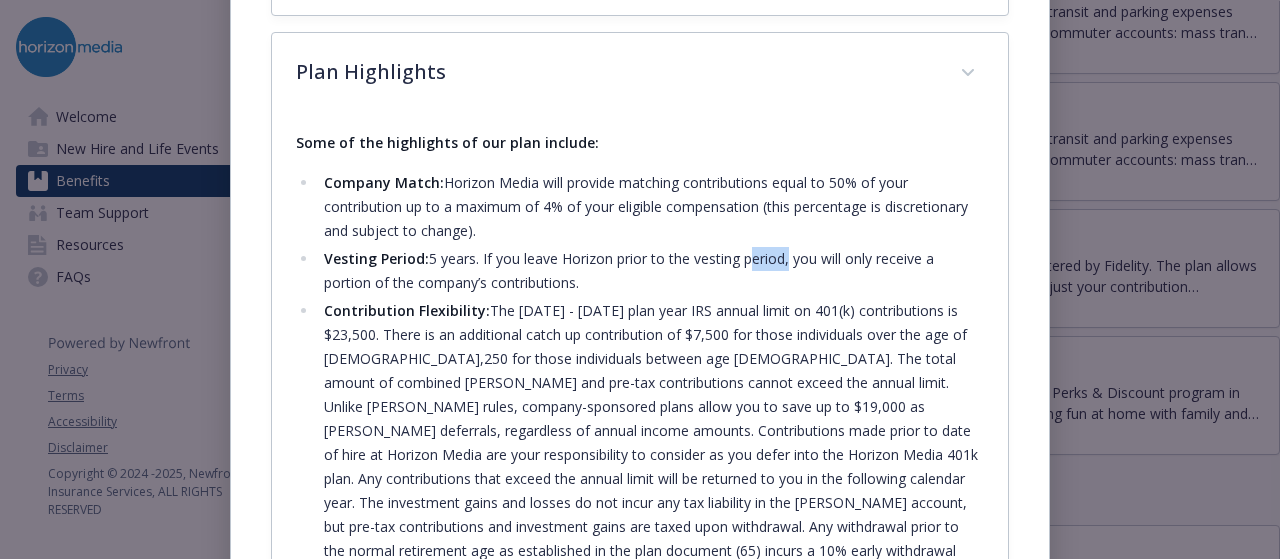 click on "Vesting Period:  5 years. If you leave Horizon prior to the vesting period, you will only receive a portion of the company’s contributions." at bounding box center (650, 271) 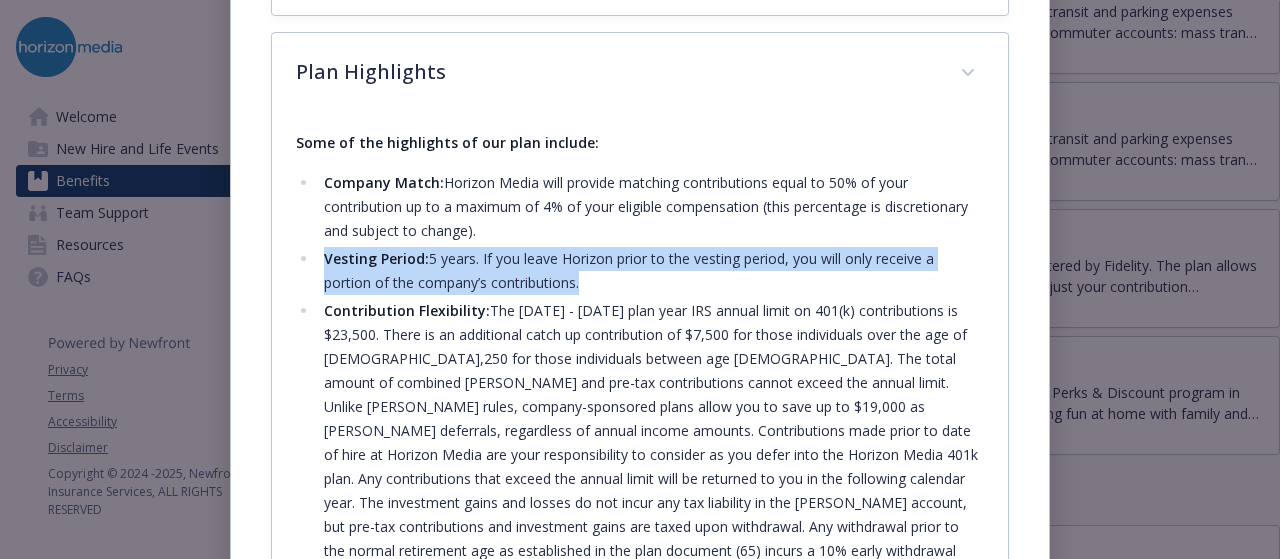 click on "Vesting Period:  5 years. If you leave Horizon prior to the vesting period, you will only receive a portion of the company’s contributions." at bounding box center (650, 271) 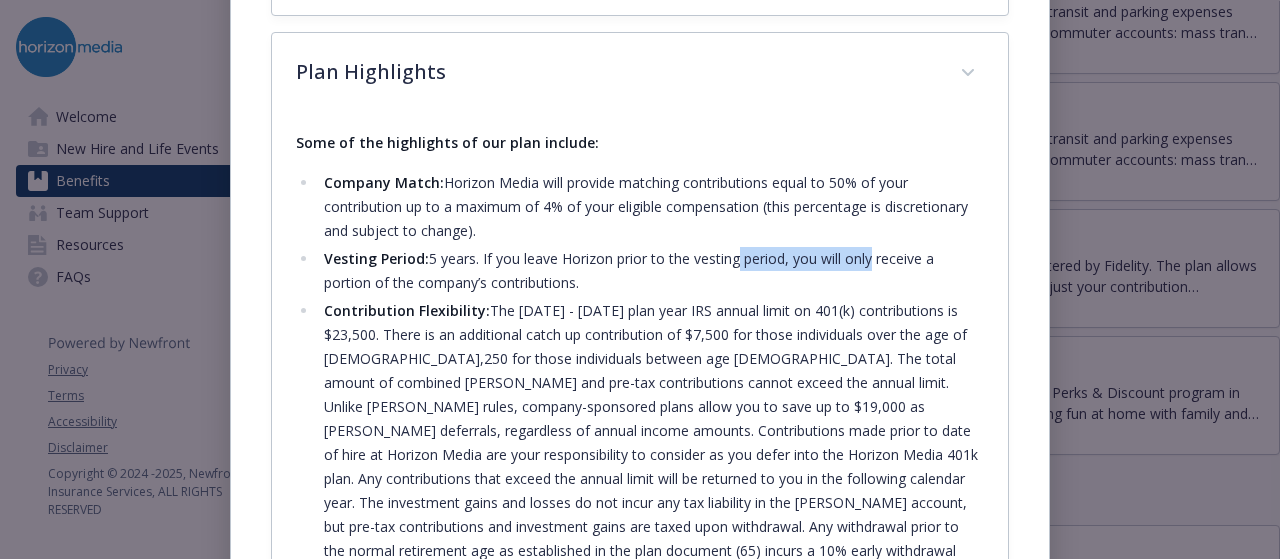 drag, startPoint x: 728, startPoint y: 256, endPoint x: 863, endPoint y: 262, distance: 135.13327 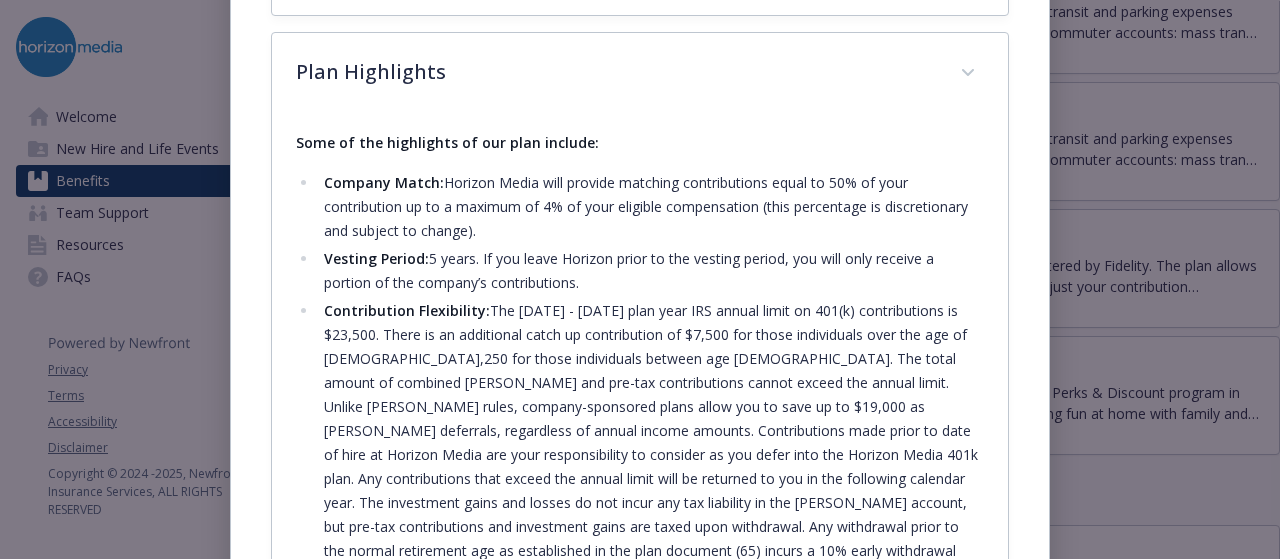 click on "Contribution Flexibility:  The [DATE] - [DATE] plan year IRS annual limit on 401(k) contributions is $23,500.  There is an additional catch up contribution of $7,500 for those individuals over the age of [DEMOGRAPHIC_DATA],250 for those individuals between age [DEMOGRAPHIC_DATA]. The total amount of combined [PERSON_NAME] and pre-tax contributions cannot exceed the annual limit. Unlike [PERSON_NAME] rules, company-sponsored plans allow you to save up to $19,000 as [PERSON_NAME] deferrals, regardless of annual income amounts. Contributions made prior to date of hire at Horizon Media are your responsibility to consider as you defer into the Horizon Media 401k plan. Any contributions that exceed the annual limit will be returned to you in the following calendar year. The investment gains and losses do not incur any tax liability in the [PERSON_NAME] account, but pre-tax contributions and investment gains are taxed upon withdrawal. Any withdrawal prior to the normal retirement age as established in the plan document (65) incurs a 10% early withdrawal penalty." at bounding box center [650, 443] 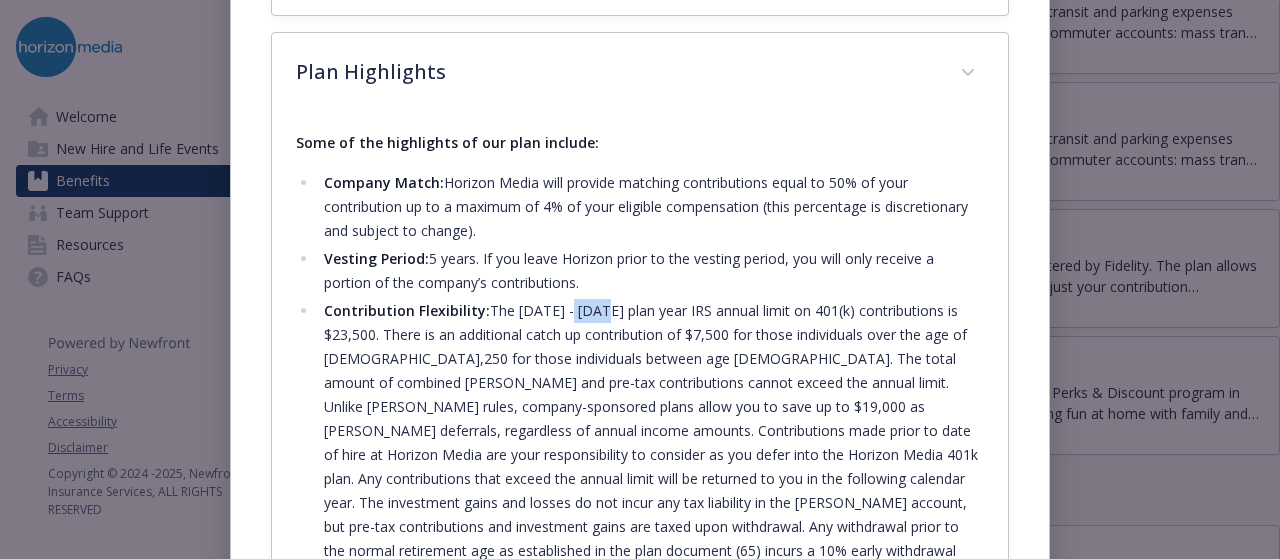 click on "Contribution Flexibility:  The [DATE] - [DATE] plan year IRS annual limit on 401(k) contributions is $23,500.  There is an additional catch up contribution of $7,500 for those individuals over the age of [DEMOGRAPHIC_DATA],250 for those individuals between age [DEMOGRAPHIC_DATA]. The total amount of combined [PERSON_NAME] and pre-tax contributions cannot exceed the annual limit. Unlike [PERSON_NAME] rules, company-sponsored plans allow you to save up to $19,000 as [PERSON_NAME] deferrals, regardless of annual income amounts. Contributions made prior to date of hire at Horizon Media are your responsibility to consider as you defer into the Horizon Media 401k plan. Any contributions that exceed the annual limit will be returned to you in the following calendar year. The investment gains and losses do not incur any tax liability in the [PERSON_NAME] account, but pre-tax contributions and investment gains are taxed upon withdrawal. Any withdrawal prior to the normal retirement age as established in the plan document (65) incurs a 10% early withdrawal penalty." at bounding box center [650, 443] 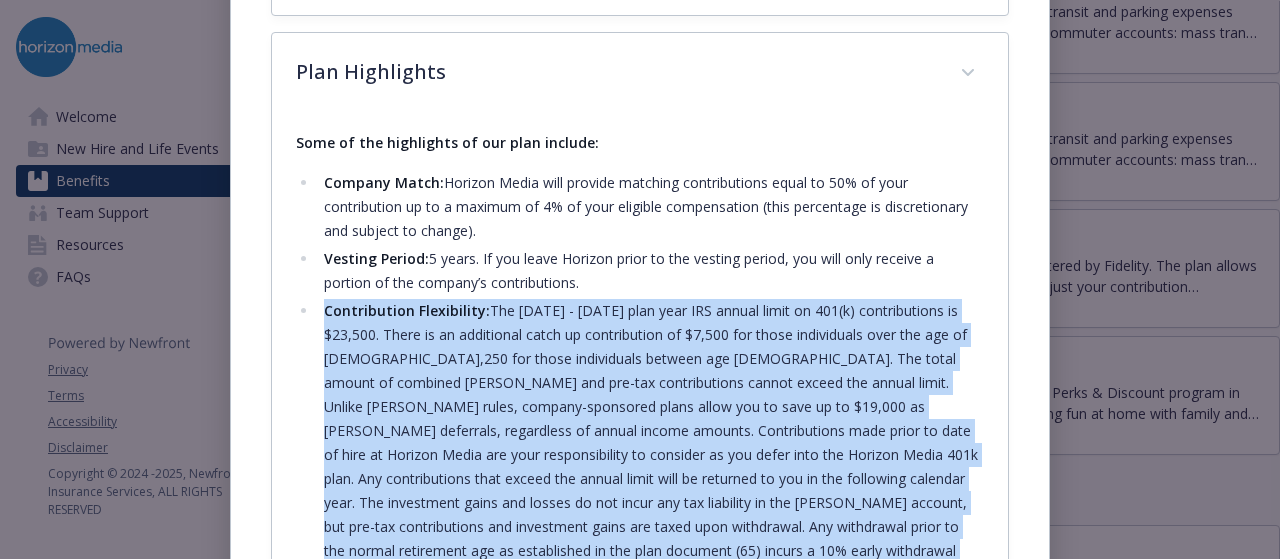 click on "Contribution Flexibility:  The [DATE] - [DATE] plan year IRS annual limit on 401(k) contributions is $23,500.  There is an additional catch up contribution of $7,500 for those individuals over the age of [DEMOGRAPHIC_DATA],250 for those individuals between age [DEMOGRAPHIC_DATA]. The total amount of combined [PERSON_NAME] and pre-tax contributions cannot exceed the annual limit. Unlike [PERSON_NAME] rules, company-sponsored plans allow you to save up to $19,000 as [PERSON_NAME] deferrals, regardless of annual income amounts. Contributions made prior to date of hire at Horizon Media are your responsibility to consider as you defer into the Horizon Media 401k plan. Any contributions that exceed the annual limit will be returned to you in the following calendar year. The investment gains and losses do not incur any tax liability in the [PERSON_NAME] account, but pre-tax contributions and investment gains are taxed upon withdrawal. Any withdrawal prior to the normal retirement age as established in the plan document (65) incurs a 10% early withdrawal penalty." at bounding box center (650, 443) 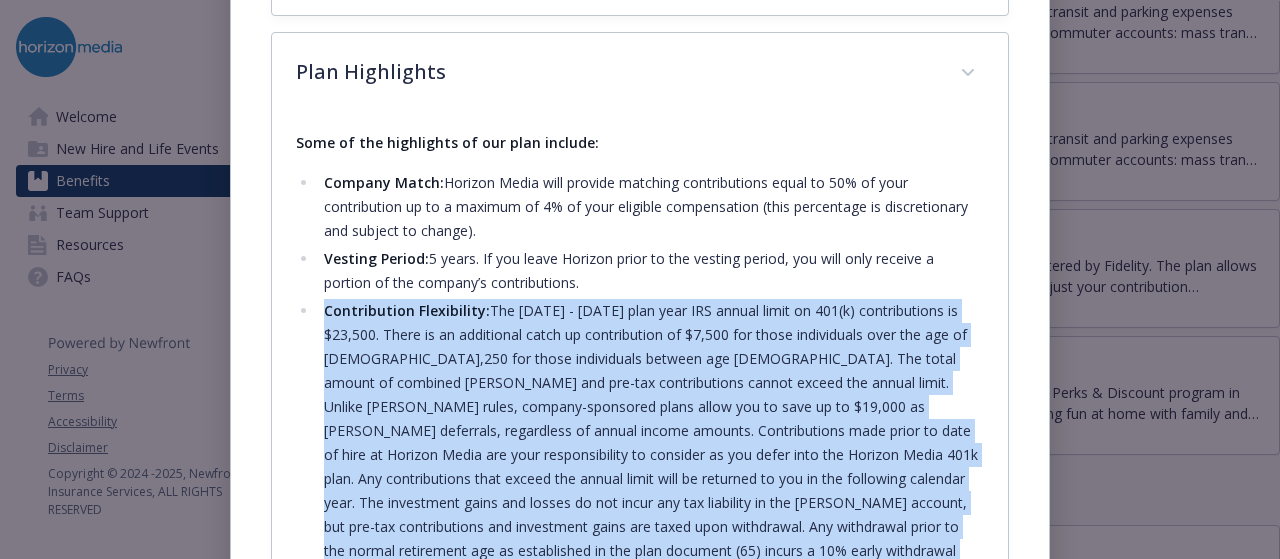 click on "Contribution Flexibility:  The [DATE] - [DATE] plan year IRS annual limit on 401(k) contributions is $23,500.  There is an additional catch up contribution of $7,500 for those individuals over the age of [DEMOGRAPHIC_DATA],250 for those individuals between age [DEMOGRAPHIC_DATA]. The total amount of combined [PERSON_NAME] and pre-tax contributions cannot exceed the annual limit. Unlike [PERSON_NAME] rules, company-sponsored plans allow you to save up to $19,000 as [PERSON_NAME] deferrals, regardless of annual income amounts. Contributions made prior to date of hire at Horizon Media are your responsibility to consider as you defer into the Horizon Media 401k plan. Any contributions that exceed the annual limit will be returned to you in the following calendar year. The investment gains and losses do not incur any tax liability in the [PERSON_NAME] account, but pre-tax contributions and investment gains are taxed upon withdrawal. Any withdrawal prior to the normal retirement age as established in the plan document (65) incurs a 10% early withdrawal penalty." at bounding box center (650, 443) 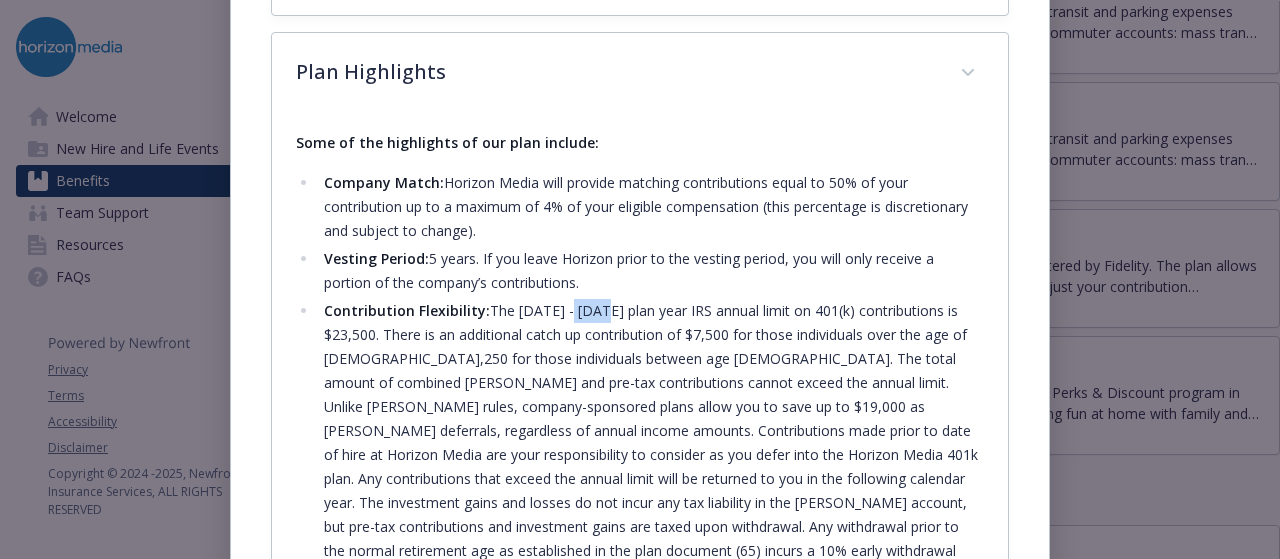 click on "Contribution Flexibility:  The [DATE] - [DATE] plan year IRS annual limit on 401(k) contributions is $23,500.  There is an additional catch up contribution of $7,500 for those individuals over the age of [DEMOGRAPHIC_DATA],250 for those individuals between age [DEMOGRAPHIC_DATA]. The total amount of combined [PERSON_NAME] and pre-tax contributions cannot exceed the annual limit. Unlike [PERSON_NAME] rules, company-sponsored plans allow you to save up to $19,000 as [PERSON_NAME] deferrals, regardless of annual income amounts. Contributions made prior to date of hire at Horizon Media are your responsibility to consider as you defer into the Horizon Media 401k plan. Any contributions that exceed the annual limit will be returned to you in the following calendar year. The investment gains and losses do not incur any tax liability in the [PERSON_NAME] account, but pre-tax contributions and investment gains are taxed upon withdrawal. Any withdrawal prior to the normal retirement age as established in the plan document (65) incurs a 10% early withdrawal penalty." at bounding box center (650, 443) 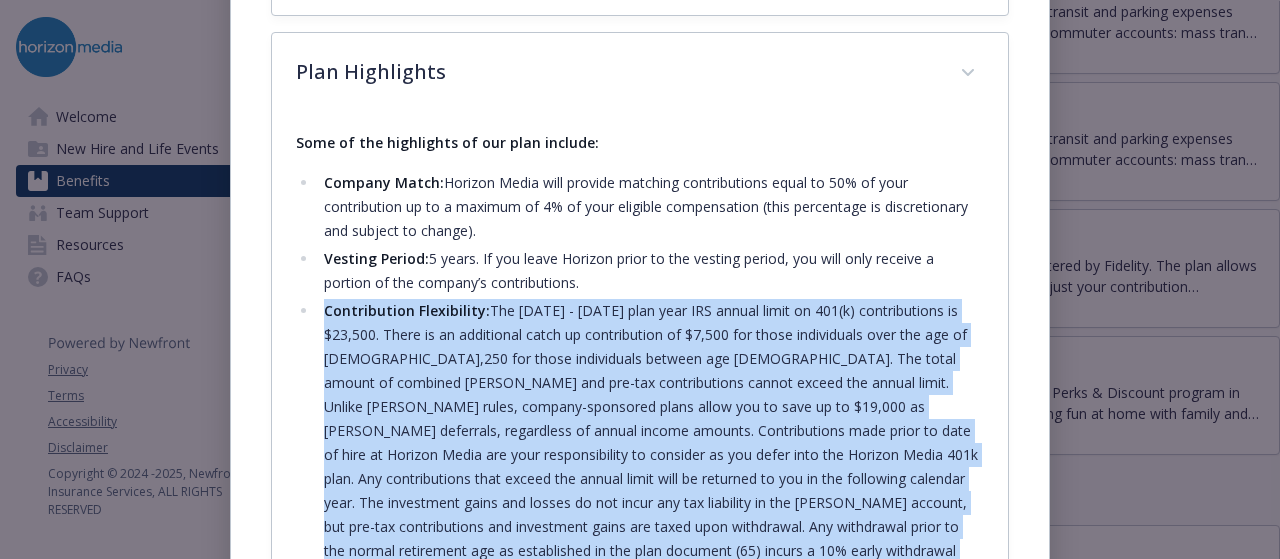 click on "Contribution Flexibility:  The [DATE] - [DATE] plan year IRS annual limit on 401(k) contributions is $23,500.  There is an additional catch up contribution of $7,500 for those individuals over the age of [DEMOGRAPHIC_DATA],250 for those individuals between age [DEMOGRAPHIC_DATA]. The total amount of combined [PERSON_NAME] and pre-tax contributions cannot exceed the annual limit. Unlike [PERSON_NAME] rules, company-sponsored plans allow you to save up to $19,000 as [PERSON_NAME] deferrals, regardless of annual income amounts. Contributions made prior to date of hire at Horizon Media are your responsibility to consider as you defer into the Horizon Media 401k plan. Any contributions that exceed the annual limit will be returned to you in the following calendar year. The investment gains and losses do not incur any tax liability in the [PERSON_NAME] account, but pre-tax contributions and investment gains are taxed upon withdrawal. Any withdrawal prior to the normal retirement age as established in the plan document (65) incurs a 10% early withdrawal penalty." at bounding box center [650, 443] 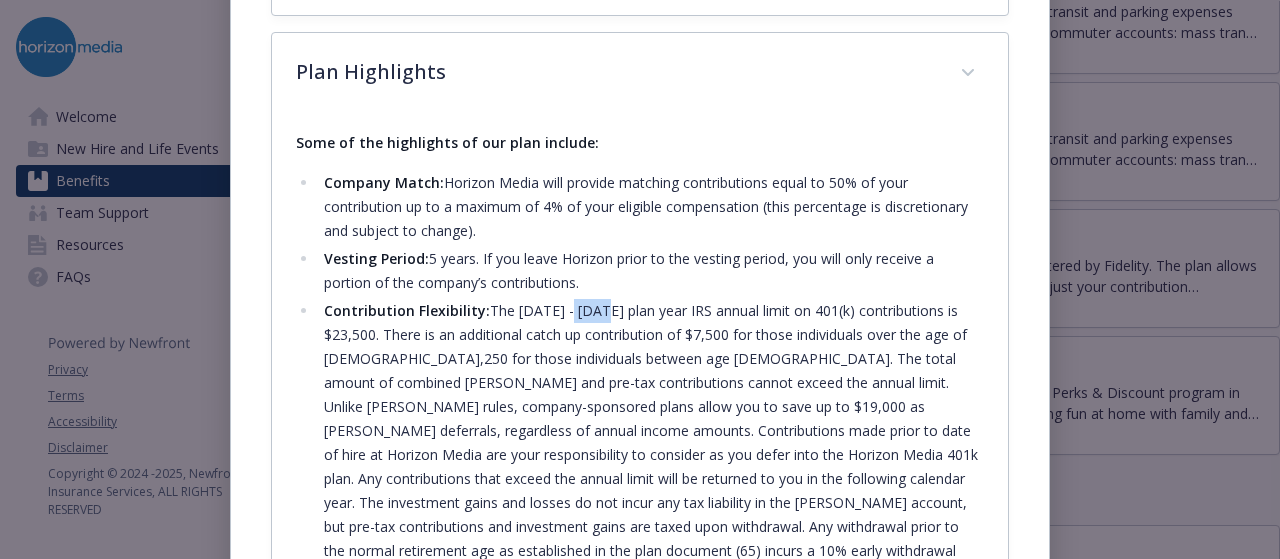 click on "Contribution Flexibility:  The [DATE] - [DATE] plan year IRS annual limit on 401(k) contributions is $23,500.  There is an additional catch up contribution of $7,500 for those individuals over the age of [DEMOGRAPHIC_DATA],250 for those individuals between age [DEMOGRAPHIC_DATA]. The total amount of combined [PERSON_NAME] and pre-tax contributions cannot exceed the annual limit. Unlike [PERSON_NAME] rules, company-sponsored plans allow you to save up to $19,000 as [PERSON_NAME] deferrals, regardless of annual income amounts. Contributions made prior to date of hire at Horizon Media are your responsibility to consider as you defer into the Horizon Media 401k plan. Any contributions that exceed the annual limit will be returned to you in the following calendar year. The investment gains and losses do not incur any tax liability in the [PERSON_NAME] account, but pre-tax contributions and investment gains are taxed upon withdrawal. Any withdrawal prior to the normal retirement age as established in the plan document (65) incurs a 10% early withdrawal penalty." at bounding box center [650, 443] 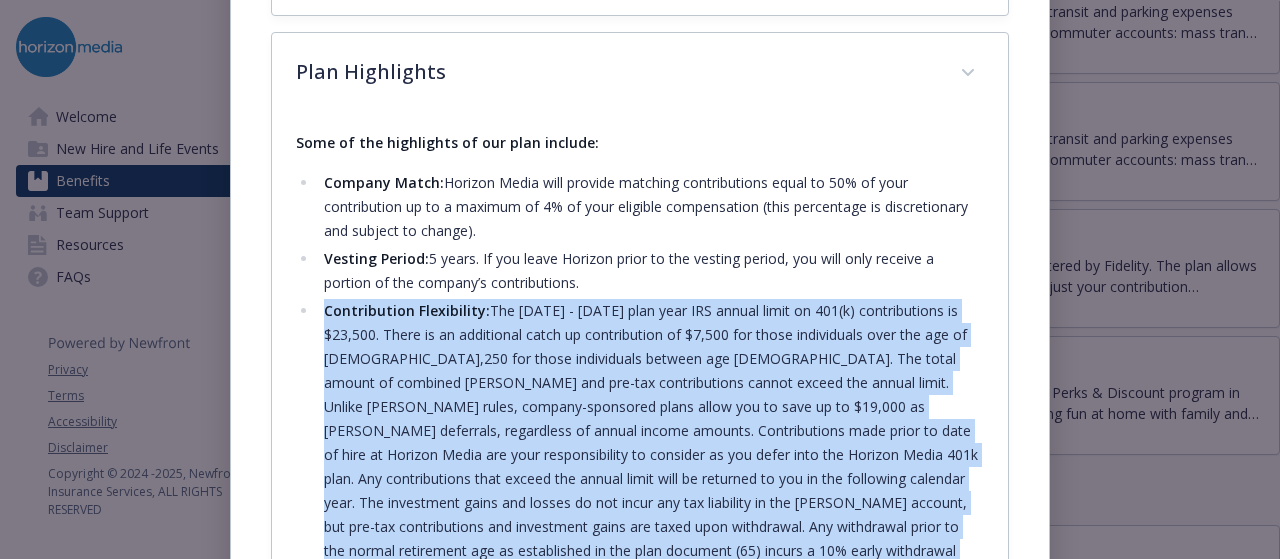 click on "Contribution Flexibility:  The [DATE] - [DATE] plan year IRS annual limit on 401(k) contributions is $23,500.  There is an additional catch up contribution of $7,500 for those individuals over the age of [DEMOGRAPHIC_DATA],250 for those individuals between age [DEMOGRAPHIC_DATA]. The total amount of combined [PERSON_NAME] and pre-tax contributions cannot exceed the annual limit. Unlike [PERSON_NAME] rules, company-sponsored plans allow you to save up to $19,000 as [PERSON_NAME] deferrals, regardless of annual income amounts. Contributions made prior to date of hire at Horizon Media are your responsibility to consider as you defer into the Horizon Media 401k plan. Any contributions that exceed the annual limit will be returned to you in the following calendar year. The investment gains and losses do not incur any tax liability in the [PERSON_NAME] account, but pre-tax contributions and investment gains are taxed upon withdrawal. Any withdrawal prior to the normal retirement age as established in the plan document (65) incurs a 10% early withdrawal penalty." at bounding box center [650, 443] 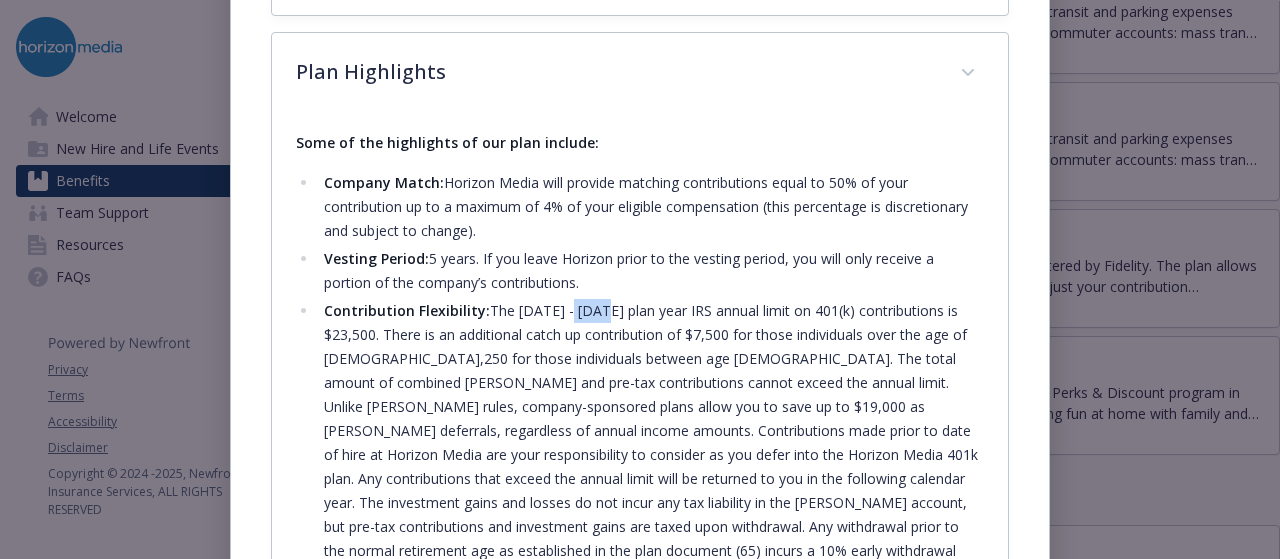 click on "Contribution Flexibility:  The [DATE] - [DATE] plan year IRS annual limit on 401(k) contributions is $23,500.  There is an additional catch up contribution of $7,500 for those individuals over the age of [DEMOGRAPHIC_DATA],250 for those individuals between age [DEMOGRAPHIC_DATA]. The total amount of combined [PERSON_NAME] and pre-tax contributions cannot exceed the annual limit. Unlike [PERSON_NAME] rules, company-sponsored plans allow you to save up to $19,000 as [PERSON_NAME] deferrals, regardless of annual income amounts. Contributions made prior to date of hire at Horizon Media are your responsibility to consider as you defer into the Horizon Media 401k plan. Any contributions that exceed the annual limit will be returned to you in the following calendar year. The investment gains and losses do not incur any tax liability in the [PERSON_NAME] account, but pre-tax contributions and investment gains are taxed upon withdrawal. Any withdrawal prior to the normal retirement age as established in the plan document (65) incurs a 10% early withdrawal penalty." at bounding box center (650, 443) 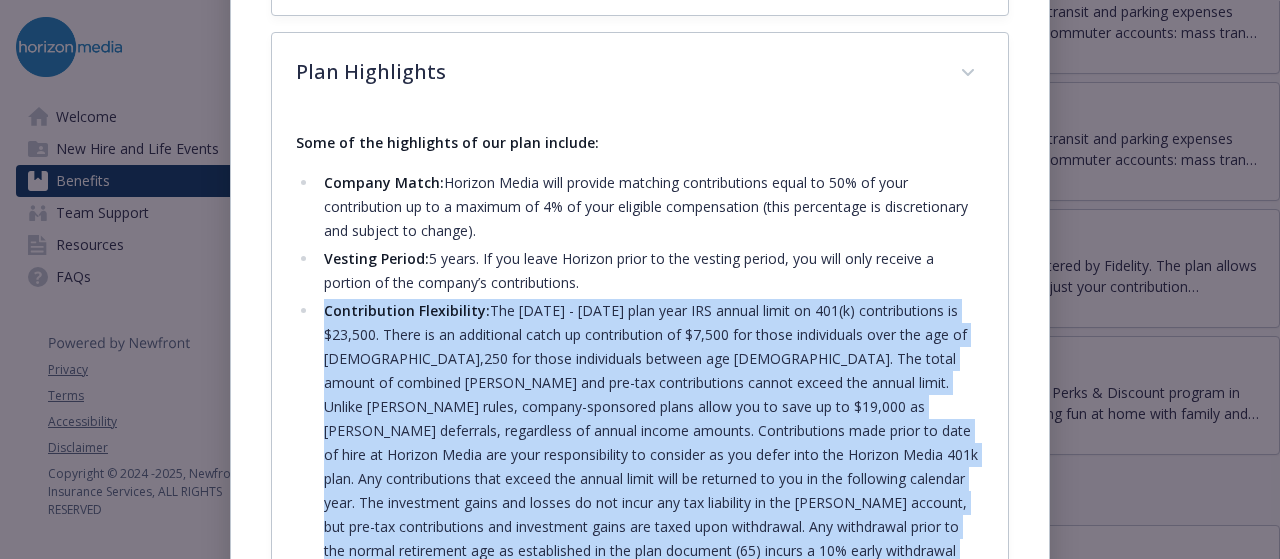 click on "Contribution Flexibility:  The [DATE] - [DATE] plan year IRS annual limit on 401(k) contributions is $23,500.  There is an additional catch up contribution of $7,500 for those individuals over the age of [DEMOGRAPHIC_DATA],250 for those individuals between age [DEMOGRAPHIC_DATA]. The total amount of combined [PERSON_NAME] and pre-tax contributions cannot exceed the annual limit. Unlike [PERSON_NAME] rules, company-sponsored plans allow you to save up to $19,000 as [PERSON_NAME] deferrals, regardless of annual income amounts. Contributions made prior to date of hire at Horizon Media are your responsibility to consider as you defer into the Horizon Media 401k plan. Any contributions that exceed the annual limit will be returned to you in the following calendar year. The investment gains and losses do not incur any tax liability in the [PERSON_NAME] account, but pre-tax contributions and investment gains are taxed upon withdrawal. Any withdrawal prior to the normal retirement age as established in the plan document (65) incurs a 10% early withdrawal penalty." at bounding box center [650, 443] 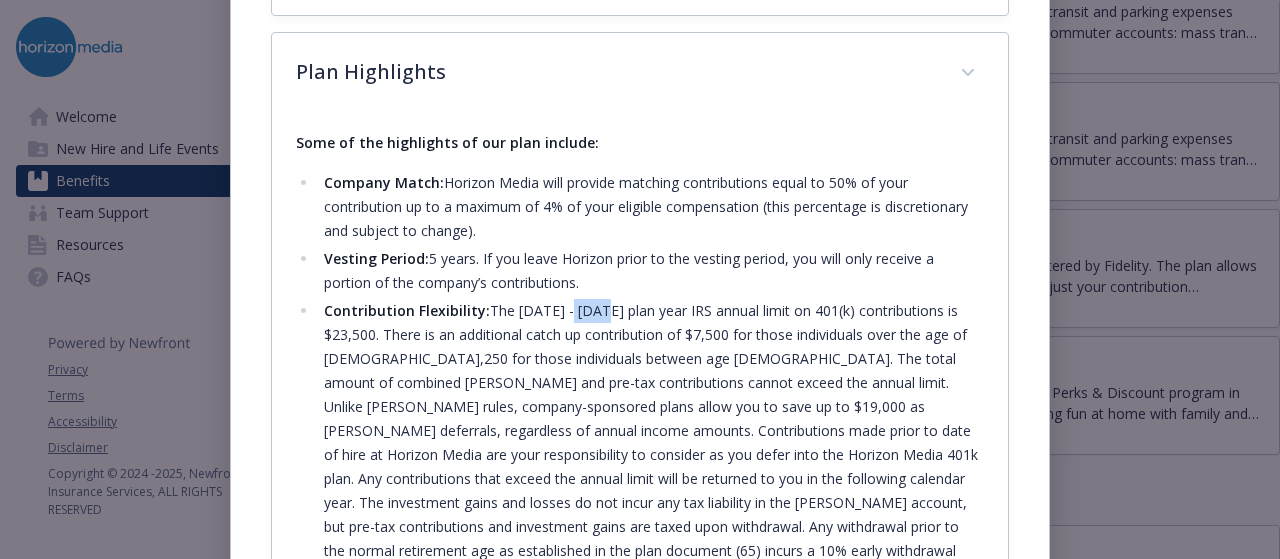 click on "Contribution Flexibility:  The [DATE] - [DATE] plan year IRS annual limit on 401(k) contributions is $23,500.  There is an additional catch up contribution of $7,500 for those individuals over the age of [DEMOGRAPHIC_DATA],250 for those individuals between age [DEMOGRAPHIC_DATA]. The total amount of combined [PERSON_NAME] and pre-tax contributions cannot exceed the annual limit. Unlike [PERSON_NAME] rules, company-sponsored plans allow you to save up to $19,000 as [PERSON_NAME] deferrals, regardless of annual income amounts. Contributions made prior to date of hire at Horizon Media are your responsibility to consider as you defer into the Horizon Media 401k plan. Any contributions that exceed the annual limit will be returned to you in the following calendar year. The investment gains and losses do not incur any tax liability in the [PERSON_NAME] account, but pre-tax contributions and investment gains are taxed upon withdrawal. Any withdrawal prior to the normal retirement age as established in the plan document (65) incurs a 10% early withdrawal penalty." at bounding box center [650, 443] 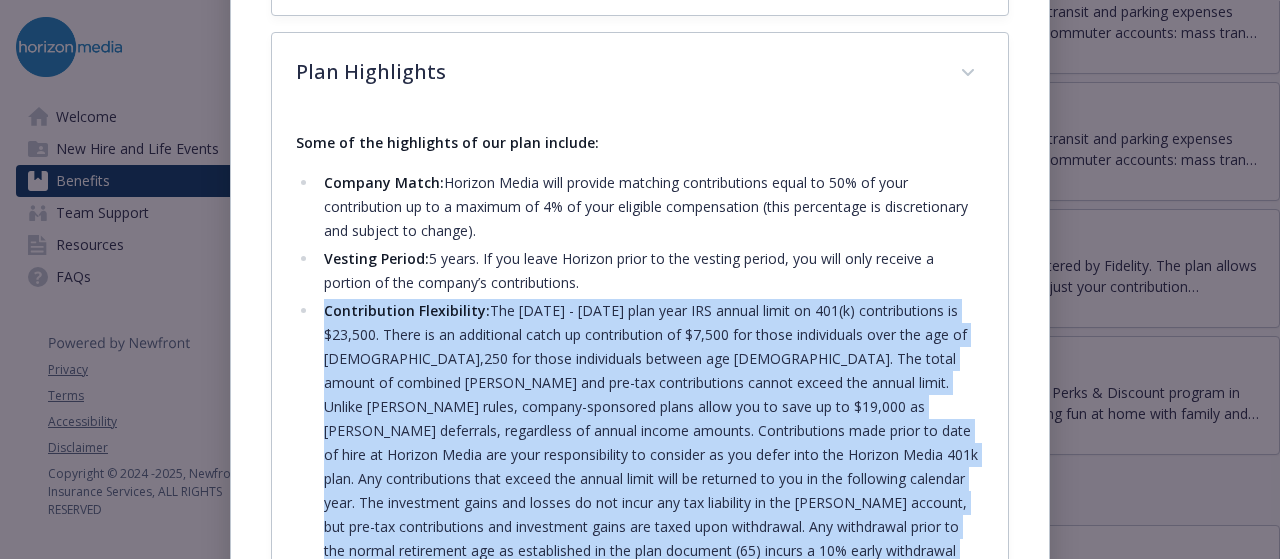 click on "Contribution Flexibility:  The [DATE] - [DATE] plan year IRS annual limit on 401(k) contributions is $23,500.  There is an additional catch up contribution of $7,500 for those individuals over the age of [DEMOGRAPHIC_DATA],250 for those individuals between age [DEMOGRAPHIC_DATA]. The total amount of combined [PERSON_NAME] and pre-tax contributions cannot exceed the annual limit. Unlike [PERSON_NAME] rules, company-sponsored plans allow you to save up to $19,000 as [PERSON_NAME] deferrals, regardless of annual income amounts. Contributions made prior to date of hire at Horizon Media are your responsibility to consider as you defer into the Horizon Media 401k plan. Any contributions that exceed the annual limit will be returned to you in the following calendar year. The investment gains and losses do not incur any tax liability in the [PERSON_NAME] account, but pre-tax contributions and investment gains are taxed upon withdrawal. Any withdrawal prior to the normal retirement age as established in the plan document (65) incurs a 10% early withdrawal penalty." at bounding box center (650, 443) 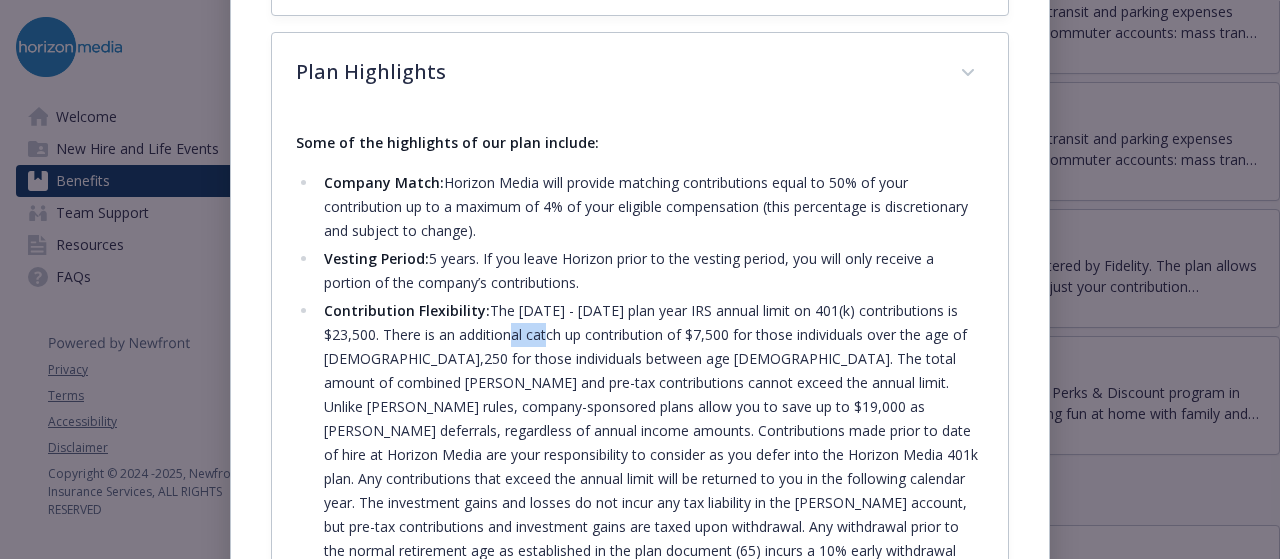 click on "Contribution Flexibility:  The [DATE] - [DATE] plan year IRS annual limit on 401(k) contributions is $23,500.  There is an additional catch up contribution of $7,500 for those individuals over the age of [DEMOGRAPHIC_DATA],250 for those individuals between age [DEMOGRAPHIC_DATA]. The total amount of combined [PERSON_NAME] and pre-tax contributions cannot exceed the annual limit. Unlike [PERSON_NAME] rules, company-sponsored plans allow you to save up to $19,000 as [PERSON_NAME] deferrals, regardless of annual income amounts. Contributions made prior to date of hire at Horizon Media are your responsibility to consider as you defer into the Horizon Media 401k plan. Any contributions that exceed the annual limit will be returned to you in the following calendar year. The investment gains and losses do not incur any tax liability in the [PERSON_NAME] account, but pre-tax contributions and investment gains are taxed upon withdrawal. Any withdrawal prior to the normal retirement age as established in the plan document (65) incurs a 10% early withdrawal penalty." at bounding box center (650, 443) 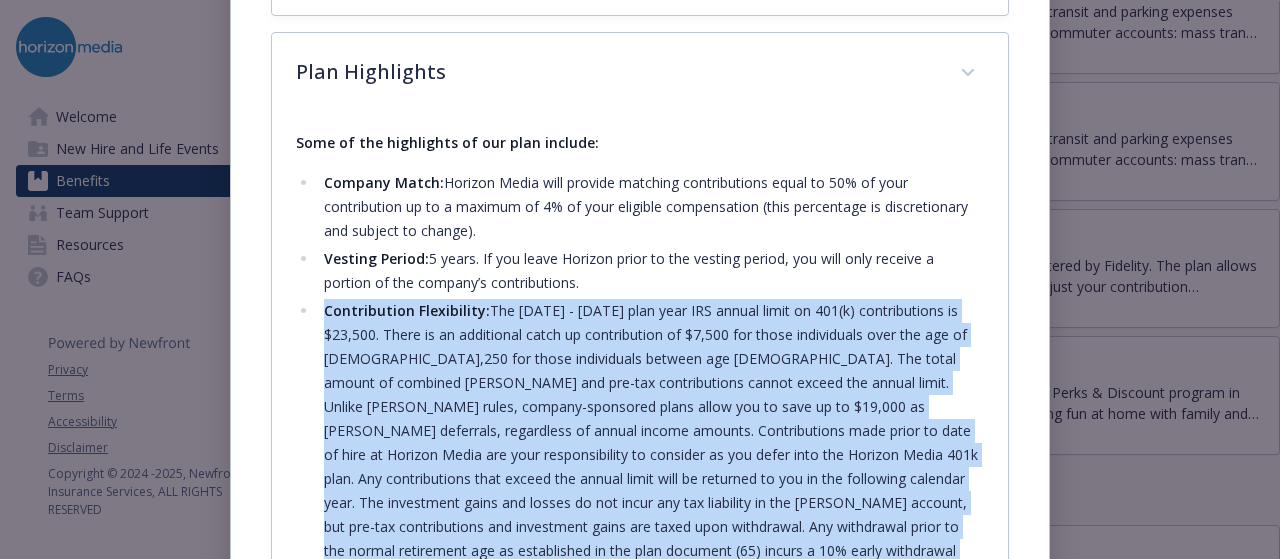 click on "Contribution Flexibility:  The [DATE] - [DATE] plan year IRS annual limit on 401(k) contributions is $23,500.  There is an additional catch up contribution of $7,500 for those individuals over the age of [DEMOGRAPHIC_DATA],250 for those individuals between age [DEMOGRAPHIC_DATA]. The total amount of combined [PERSON_NAME] and pre-tax contributions cannot exceed the annual limit. Unlike [PERSON_NAME] rules, company-sponsored plans allow you to save up to $19,000 as [PERSON_NAME] deferrals, regardless of annual income amounts. Contributions made prior to date of hire at Horizon Media are your responsibility to consider as you defer into the Horizon Media 401k plan. Any contributions that exceed the annual limit will be returned to you in the following calendar year. The investment gains and losses do not incur any tax liability in the [PERSON_NAME] account, but pre-tax contributions and investment gains are taxed upon withdrawal. Any withdrawal prior to the normal retirement age as established in the plan document (65) incurs a 10% early withdrawal penalty." at bounding box center (650, 443) 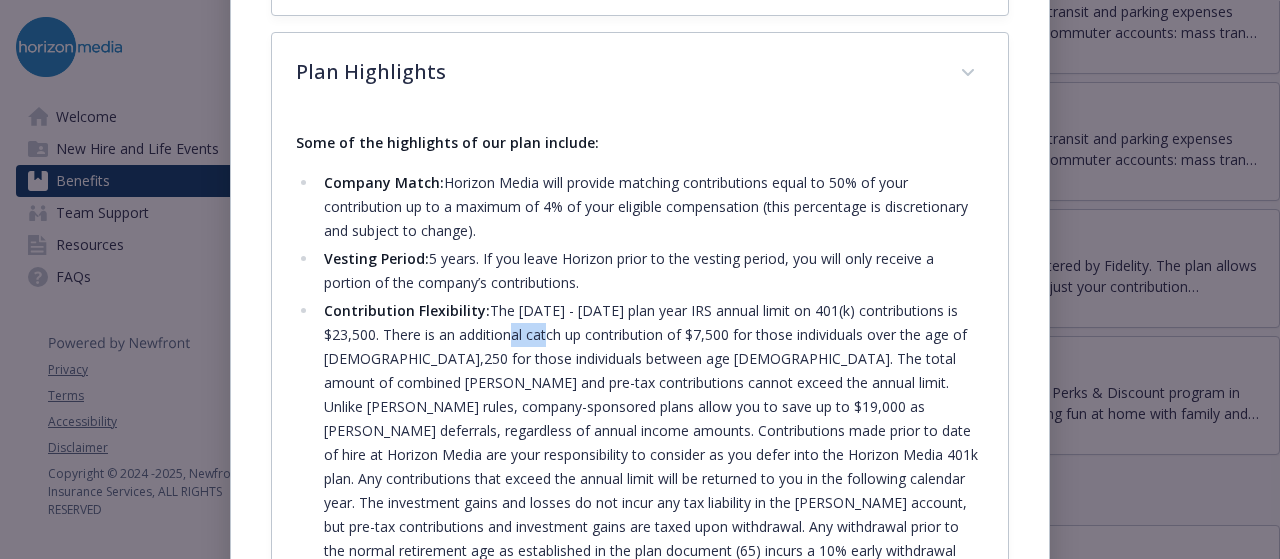 click on "Contribution Flexibility:  The [DATE] - [DATE] plan year IRS annual limit on 401(k) contributions is $23,500.  There is an additional catch up contribution of $7,500 for those individuals over the age of [DEMOGRAPHIC_DATA],250 for those individuals between age [DEMOGRAPHIC_DATA]. The total amount of combined [PERSON_NAME] and pre-tax contributions cannot exceed the annual limit. Unlike [PERSON_NAME] rules, company-sponsored plans allow you to save up to $19,000 as [PERSON_NAME] deferrals, regardless of annual income amounts. Contributions made prior to date of hire at Horizon Media are your responsibility to consider as you defer into the Horizon Media 401k plan. Any contributions that exceed the annual limit will be returned to you in the following calendar year. The investment gains and losses do not incur any tax liability in the [PERSON_NAME] account, but pre-tax contributions and investment gains are taxed upon withdrawal. Any withdrawal prior to the normal retirement age as established in the plan document (65) incurs a 10% early withdrawal penalty." at bounding box center [650, 443] 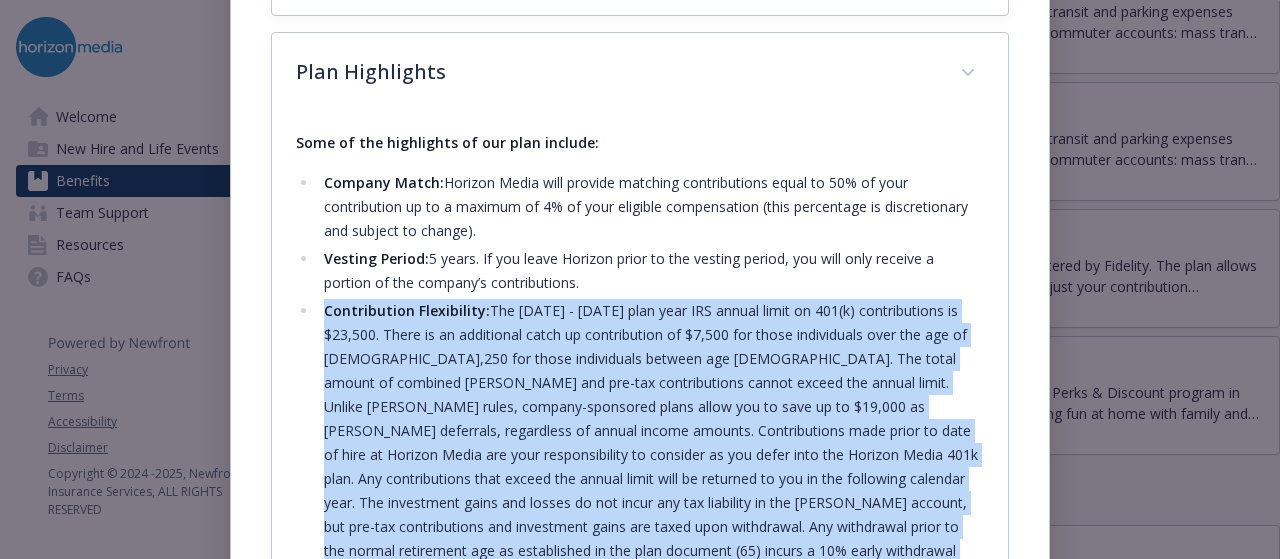 click on "Contribution Flexibility:  The [DATE] - [DATE] plan year IRS annual limit on 401(k) contributions is $23,500.  There is an additional catch up contribution of $7,500 for those individuals over the age of [DEMOGRAPHIC_DATA],250 for those individuals between age [DEMOGRAPHIC_DATA]. The total amount of combined [PERSON_NAME] and pre-tax contributions cannot exceed the annual limit. Unlike [PERSON_NAME] rules, company-sponsored plans allow you to save up to $19,000 as [PERSON_NAME] deferrals, regardless of annual income amounts. Contributions made prior to date of hire at Horizon Media are your responsibility to consider as you defer into the Horizon Media 401k plan. Any contributions that exceed the annual limit will be returned to you in the following calendar year. The investment gains and losses do not incur any tax liability in the [PERSON_NAME] account, but pre-tax contributions and investment gains are taxed upon withdrawal. Any withdrawal prior to the normal retirement age as established in the plan document (65) incurs a 10% early withdrawal penalty." at bounding box center (650, 443) 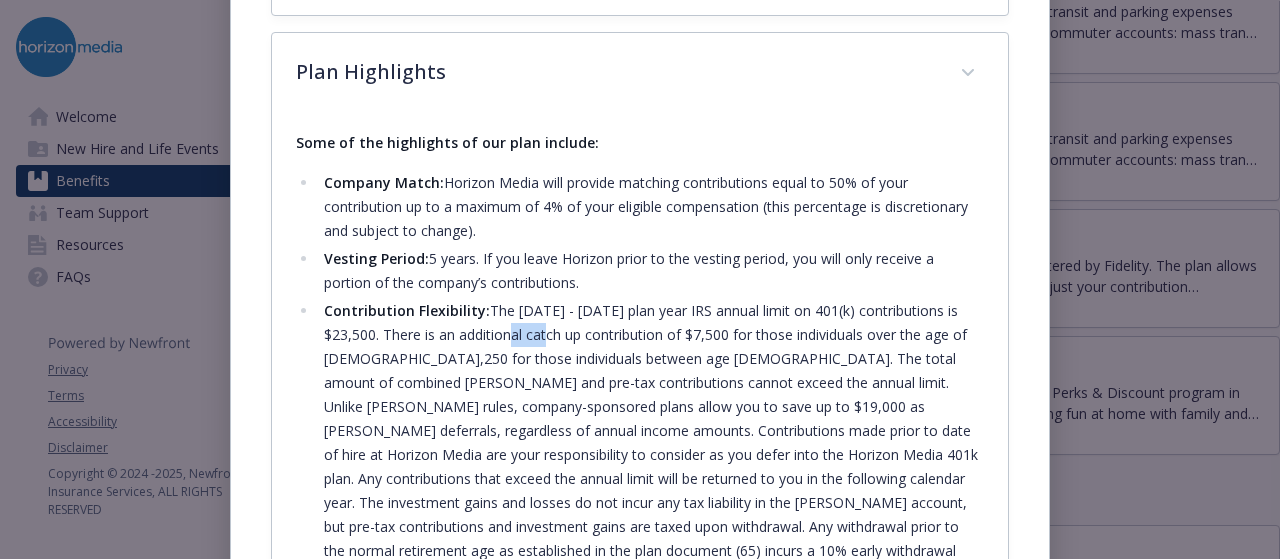 click on "Contribution Flexibility:  The [DATE] - [DATE] plan year IRS annual limit on 401(k) contributions is $23,500.  There is an additional catch up contribution of $7,500 for those individuals over the age of [DEMOGRAPHIC_DATA],250 for those individuals between age [DEMOGRAPHIC_DATA]. The total amount of combined [PERSON_NAME] and pre-tax contributions cannot exceed the annual limit. Unlike [PERSON_NAME] rules, company-sponsored plans allow you to save up to $19,000 as [PERSON_NAME] deferrals, regardless of annual income amounts. Contributions made prior to date of hire at Horizon Media are your responsibility to consider as you defer into the Horizon Media 401k plan. Any contributions that exceed the annual limit will be returned to you in the following calendar year. The investment gains and losses do not incur any tax liability in the [PERSON_NAME] account, but pre-tax contributions and investment gains are taxed upon withdrawal. Any withdrawal prior to the normal retirement age as established in the plan document (65) incurs a 10% early withdrawal penalty." at bounding box center (650, 443) 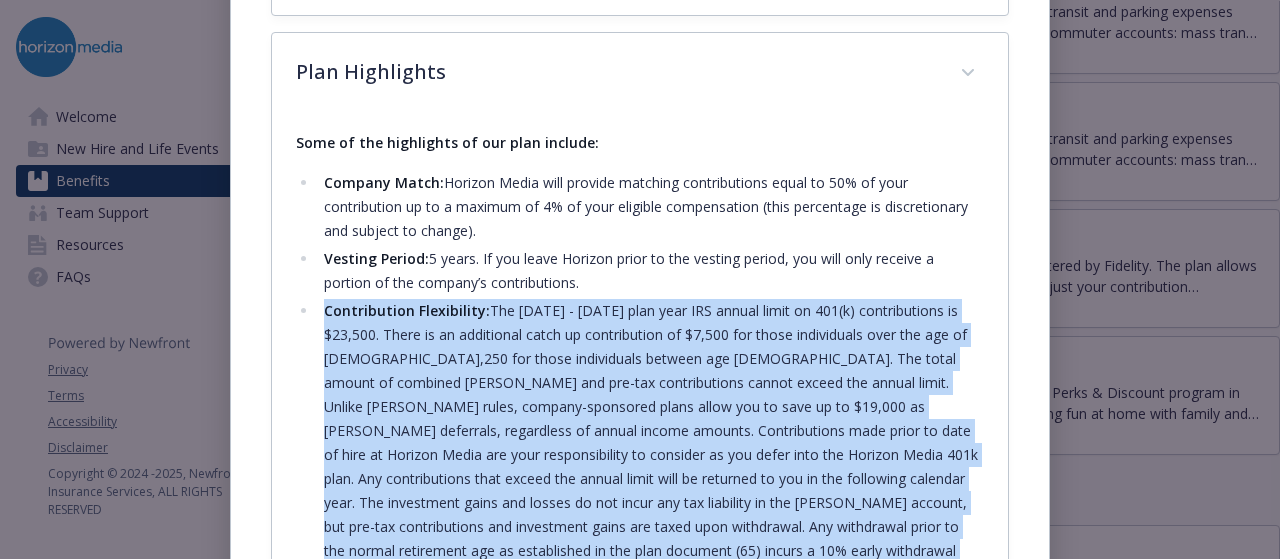 click on "Contribution Flexibility:  The [DATE] - [DATE] plan year IRS annual limit on 401(k) contributions is $23,500.  There is an additional catch up contribution of $7,500 for those individuals over the age of [DEMOGRAPHIC_DATA],250 for those individuals between age [DEMOGRAPHIC_DATA]. The total amount of combined [PERSON_NAME] and pre-tax contributions cannot exceed the annual limit. Unlike [PERSON_NAME] rules, company-sponsored plans allow you to save up to $19,000 as [PERSON_NAME] deferrals, regardless of annual income amounts. Contributions made prior to date of hire at Horizon Media are your responsibility to consider as you defer into the Horizon Media 401k plan. Any contributions that exceed the annual limit will be returned to you in the following calendar year. The investment gains and losses do not incur any tax liability in the [PERSON_NAME] account, but pre-tax contributions and investment gains are taxed upon withdrawal. Any withdrawal prior to the normal retirement age as established in the plan document (65) incurs a 10% early withdrawal penalty." at bounding box center (650, 443) 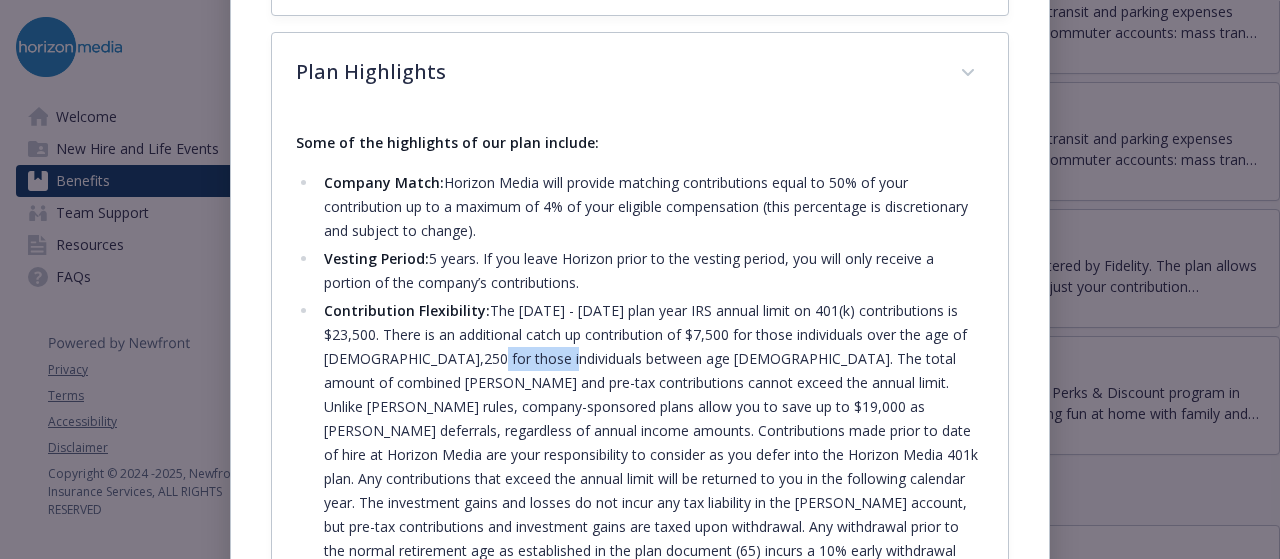 click on "Contribution Flexibility:  The [DATE] - [DATE] plan year IRS annual limit on 401(k) contributions is $23,500.  There is an additional catch up contribution of $7,500 for those individuals over the age of [DEMOGRAPHIC_DATA],250 for those individuals between age [DEMOGRAPHIC_DATA]. The total amount of combined [PERSON_NAME] and pre-tax contributions cannot exceed the annual limit. Unlike [PERSON_NAME] rules, company-sponsored plans allow you to save up to $19,000 as [PERSON_NAME] deferrals, regardless of annual income amounts. Contributions made prior to date of hire at Horizon Media are your responsibility to consider as you defer into the Horizon Media 401k plan. Any contributions that exceed the annual limit will be returned to you in the following calendar year. The investment gains and losses do not incur any tax liability in the [PERSON_NAME] account, but pre-tax contributions and investment gains are taxed upon withdrawal. Any withdrawal prior to the normal retirement age as established in the plan document (65) incurs a 10% early withdrawal penalty." at bounding box center (650, 443) 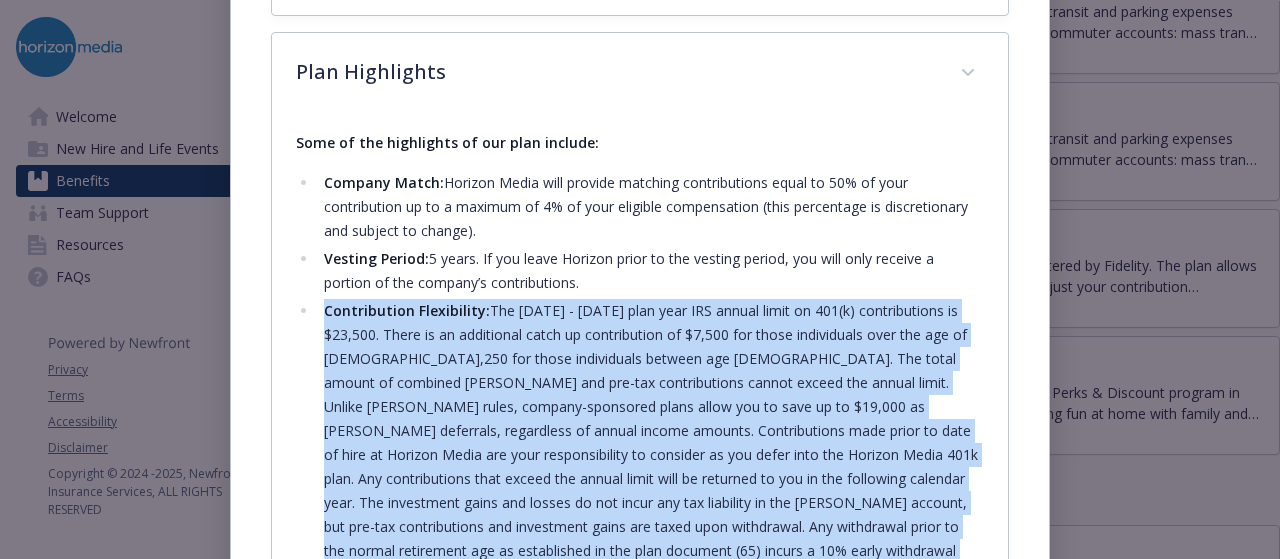 click on "Contribution Flexibility:  The [DATE] - [DATE] plan year IRS annual limit on 401(k) contributions is $23,500.  There is an additional catch up contribution of $7,500 for those individuals over the age of [DEMOGRAPHIC_DATA],250 for those individuals between age [DEMOGRAPHIC_DATA]. The total amount of combined [PERSON_NAME] and pre-tax contributions cannot exceed the annual limit. Unlike [PERSON_NAME] rules, company-sponsored plans allow you to save up to $19,000 as [PERSON_NAME] deferrals, regardless of annual income amounts. Contributions made prior to date of hire at Horizon Media are your responsibility to consider as you defer into the Horizon Media 401k plan. Any contributions that exceed the annual limit will be returned to you in the following calendar year. The investment gains and losses do not incur any tax liability in the [PERSON_NAME] account, but pre-tax contributions and investment gains are taxed upon withdrawal. Any withdrawal prior to the normal retirement age as established in the plan document (65) incurs a 10% early withdrawal penalty." at bounding box center [650, 443] 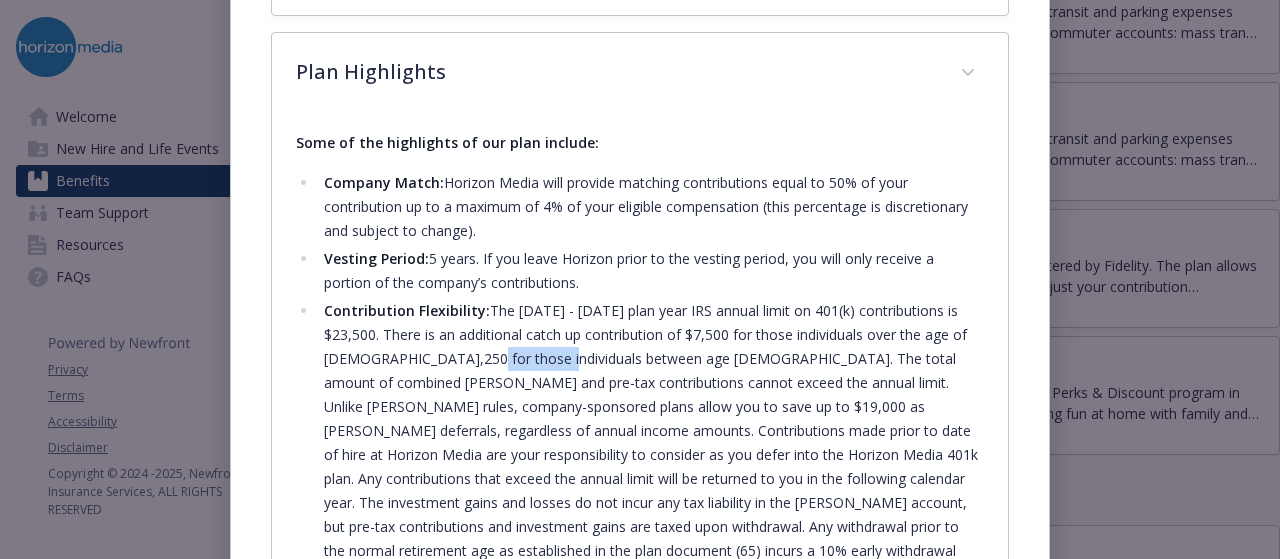click on "Contribution Flexibility:  The [DATE] - [DATE] plan year IRS annual limit on 401(k) contributions is $23,500.  There is an additional catch up contribution of $7,500 for those individuals over the age of [DEMOGRAPHIC_DATA],250 for those individuals between age [DEMOGRAPHIC_DATA]. The total amount of combined [PERSON_NAME] and pre-tax contributions cannot exceed the annual limit. Unlike [PERSON_NAME] rules, company-sponsored plans allow you to save up to $19,000 as [PERSON_NAME] deferrals, regardless of annual income amounts. Contributions made prior to date of hire at Horizon Media are your responsibility to consider as you defer into the Horizon Media 401k plan. Any contributions that exceed the annual limit will be returned to you in the following calendar year. The investment gains and losses do not incur any tax liability in the [PERSON_NAME] account, but pre-tax contributions and investment gains are taxed upon withdrawal. Any withdrawal prior to the normal retirement age as established in the plan document (65) incurs a 10% early withdrawal penalty." at bounding box center (650, 443) 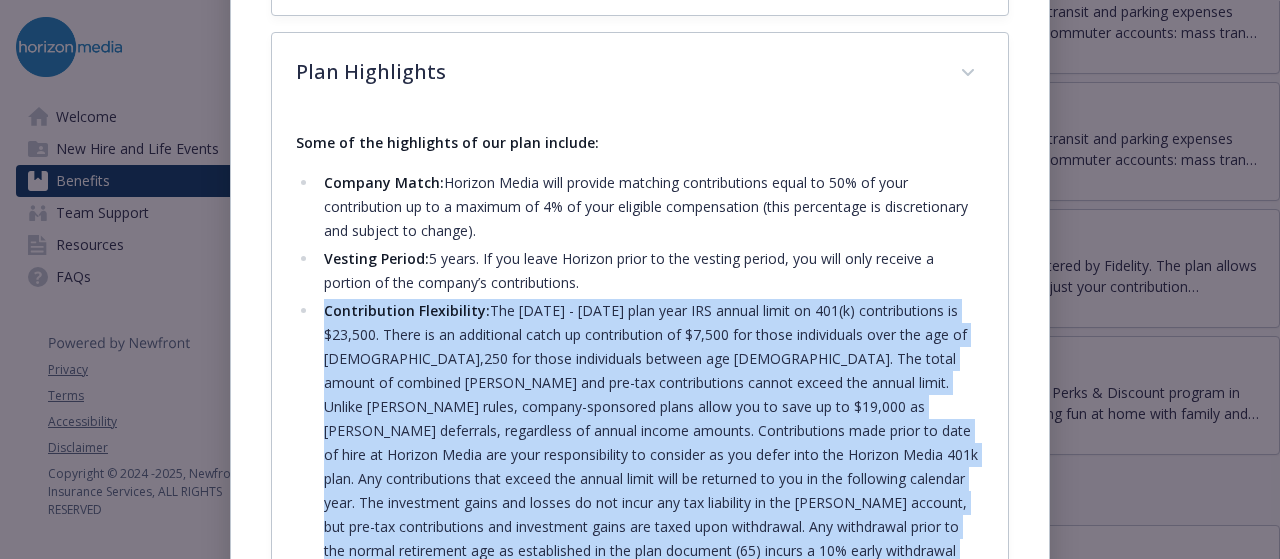click on "Contribution Flexibility:  The [DATE] - [DATE] plan year IRS annual limit on 401(k) contributions is $23,500.  There is an additional catch up contribution of $7,500 for those individuals over the age of [DEMOGRAPHIC_DATA],250 for those individuals between age [DEMOGRAPHIC_DATA]. The total amount of combined [PERSON_NAME] and pre-tax contributions cannot exceed the annual limit. Unlike [PERSON_NAME] rules, company-sponsored plans allow you to save up to $19,000 as [PERSON_NAME] deferrals, regardless of annual income amounts. Contributions made prior to date of hire at Horizon Media are your responsibility to consider as you defer into the Horizon Media 401k plan. Any contributions that exceed the annual limit will be returned to you in the following calendar year. The investment gains and losses do not incur any tax liability in the [PERSON_NAME] account, but pre-tax contributions and investment gains are taxed upon withdrawal. Any withdrawal prior to the normal retirement age as established in the plan document (65) incurs a 10% early withdrawal penalty." at bounding box center [650, 443] 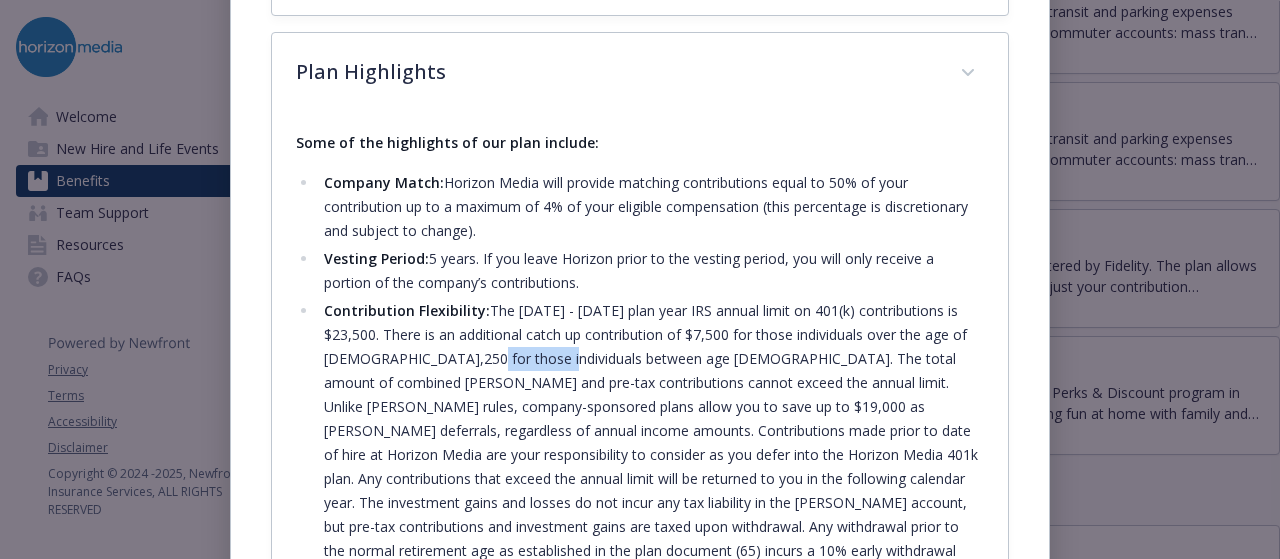 click on "Contribution Flexibility:  The [DATE] - [DATE] plan year IRS annual limit on 401(k) contributions is $23,500.  There is an additional catch up contribution of $7,500 for those individuals over the age of [DEMOGRAPHIC_DATA],250 for those individuals between age [DEMOGRAPHIC_DATA]. The total amount of combined [PERSON_NAME] and pre-tax contributions cannot exceed the annual limit. Unlike [PERSON_NAME] rules, company-sponsored plans allow you to save up to $19,000 as [PERSON_NAME] deferrals, regardless of annual income amounts. Contributions made prior to date of hire at Horizon Media are your responsibility to consider as you defer into the Horizon Media 401k plan. Any contributions that exceed the annual limit will be returned to you in the following calendar year. The investment gains and losses do not incur any tax liability in the [PERSON_NAME] account, but pre-tax contributions and investment gains are taxed upon withdrawal. Any withdrawal prior to the normal retirement age as established in the plan document (65) incurs a 10% early withdrawal penalty." at bounding box center (650, 443) 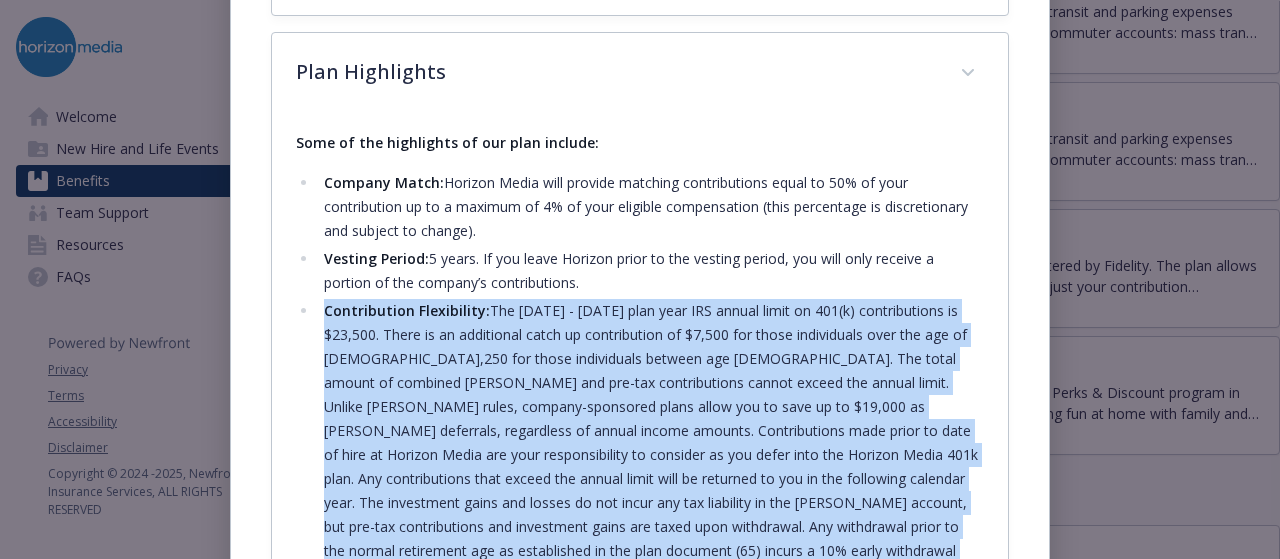 click on "Contribution Flexibility:  The [DATE] - [DATE] plan year IRS annual limit on 401(k) contributions is $23,500.  There is an additional catch up contribution of $7,500 for those individuals over the age of [DEMOGRAPHIC_DATA],250 for those individuals between age [DEMOGRAPHIC_DATA]. The total amount of combined [PERSON_NAME] and pre-tax contributions cannot exceed the annual limit. Unlike [PERSON_NAME] rules, company-sponsored plans allow you to save up to $19,000 as [PERSON_NAME] deferrals, regardless of annual income amounts. Contributions made prior to date of hire at Horizon Media are your responsibility to consider as you defer into the Horizon Media 401k plan. Any contributions that exceed the annual limit will be returned to you in the following calendar year. The investment gains and losses do not incur any tax liability in the [PERSON_NAME] account, but pre-tax contributions and investment gains are taxed upon withdrawal. Any withdrawal prior to the normal retirement age as established in the plan document (65) incurs a 10% early withdrawal penalty." at bounding box center (650, 443) 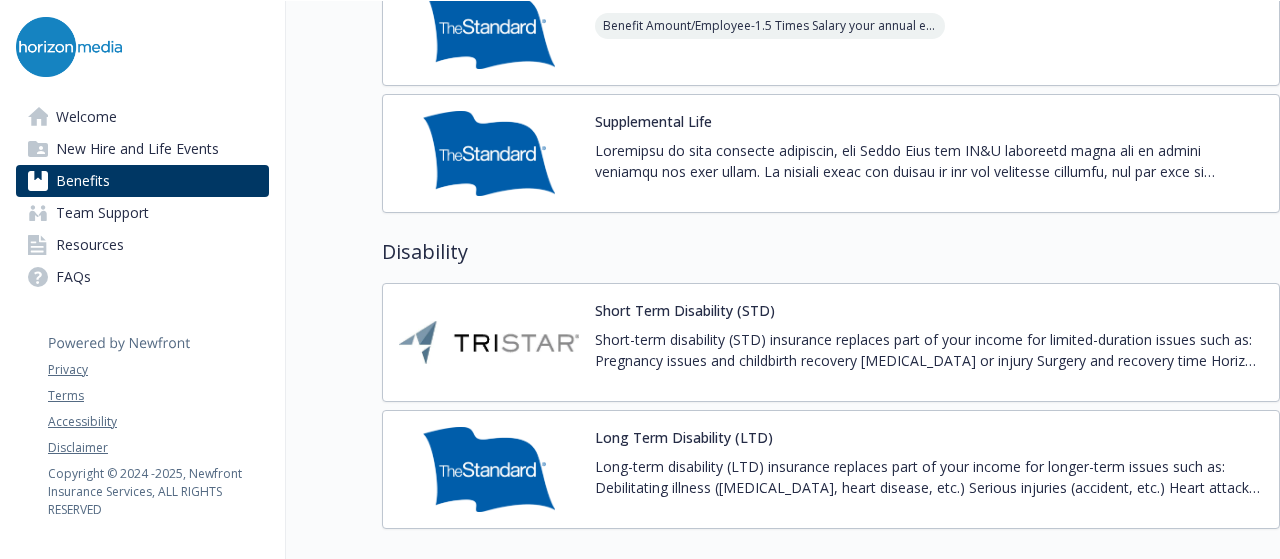 scroll, scrollTop: 1257, scrollLeft: 0, axis: vertical 